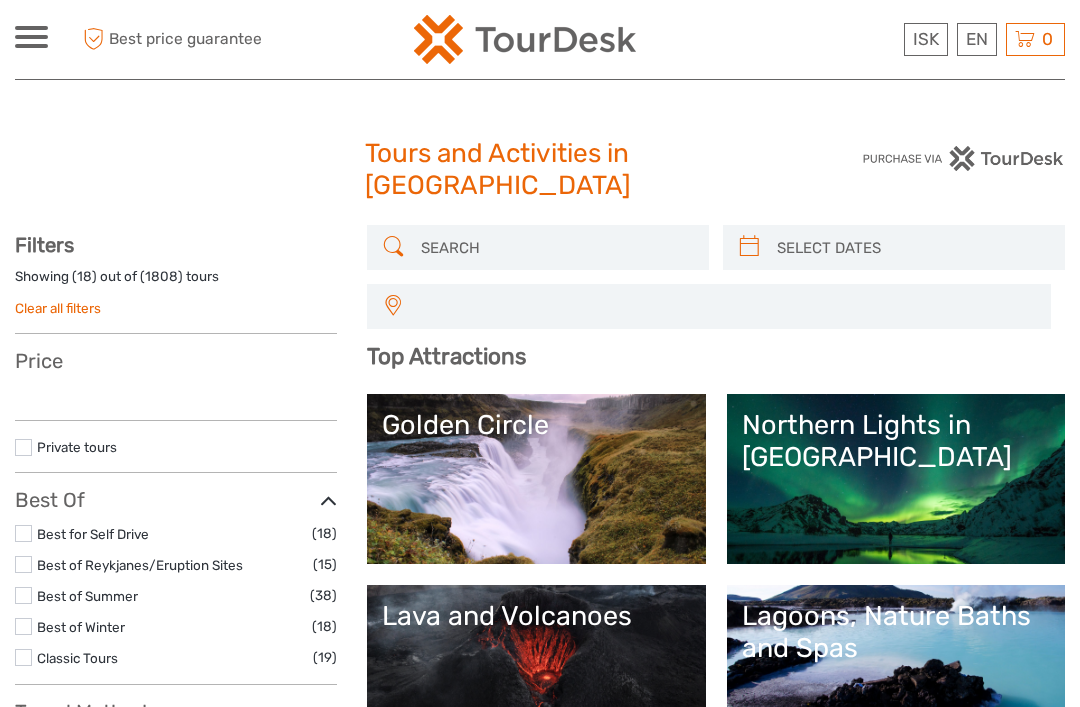 select 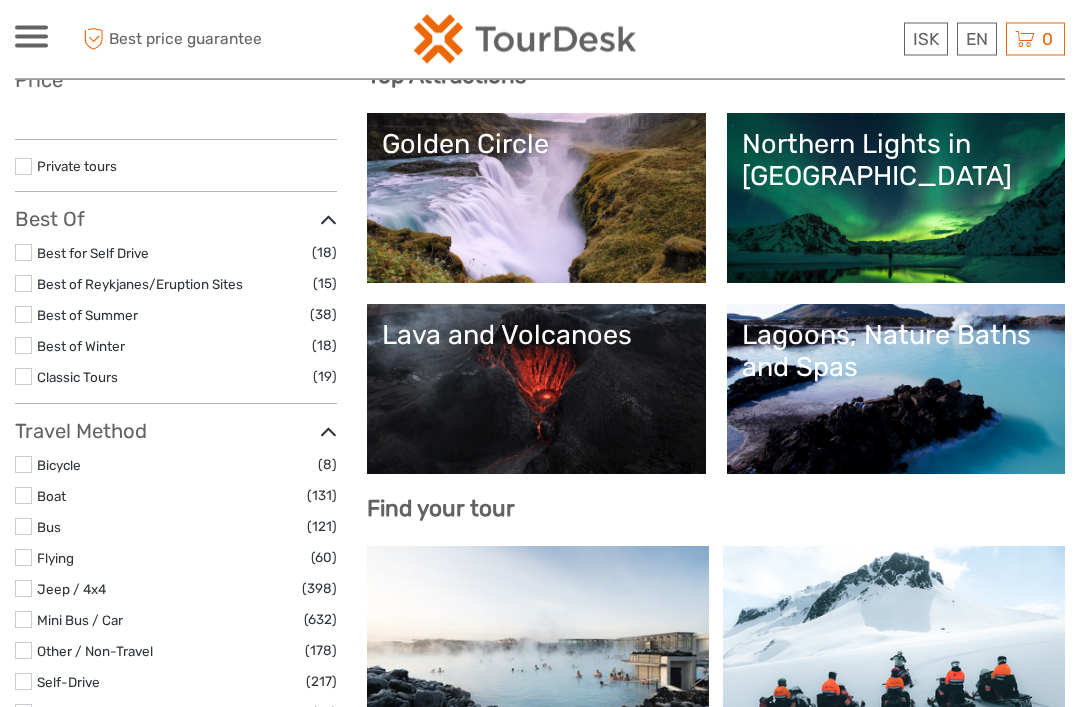 select 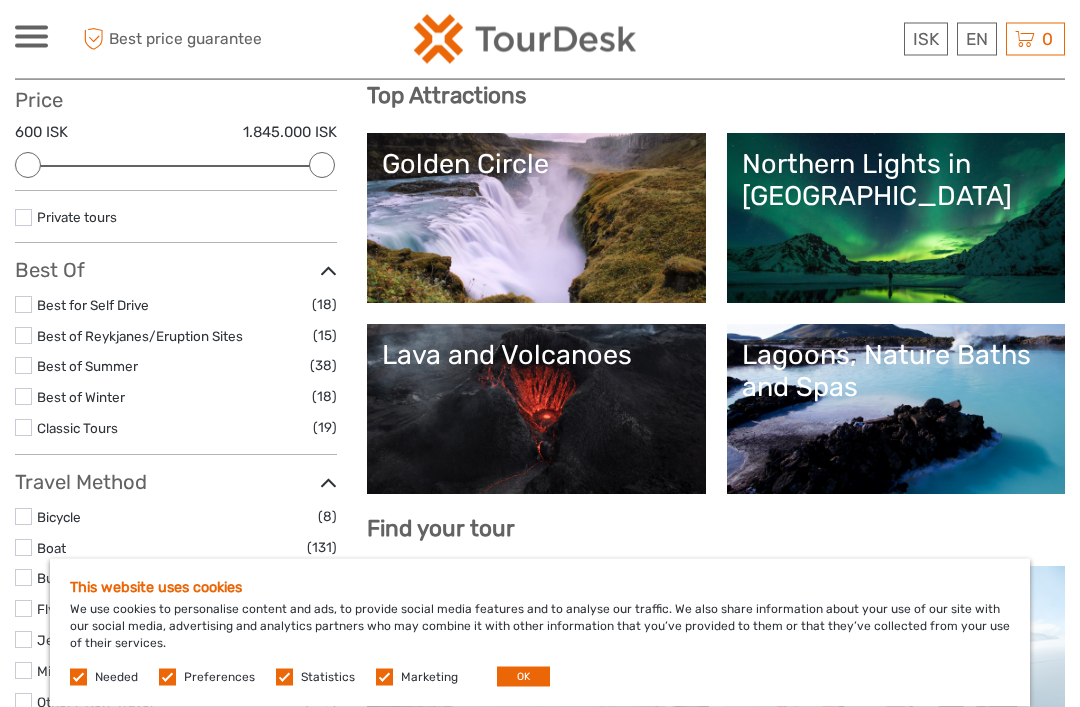 scroll, scrollTop: 0, scrollLeft: 0, axis: both 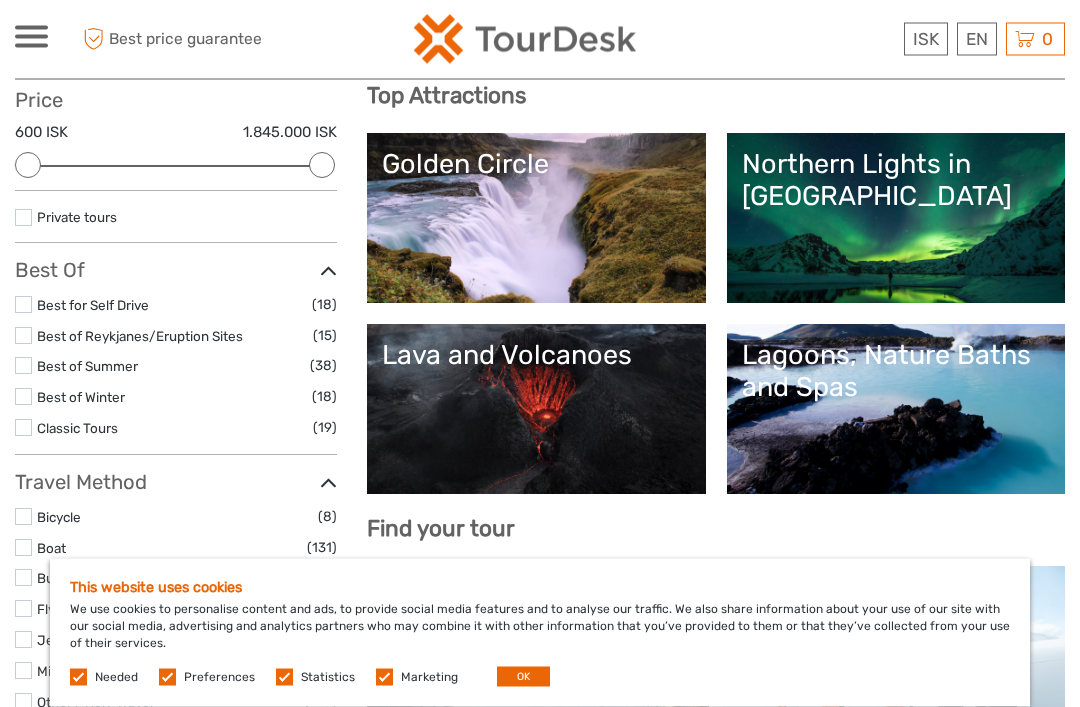 click on "Lagoons, Nature Baths and Spas" at bounding box center (896, 410) 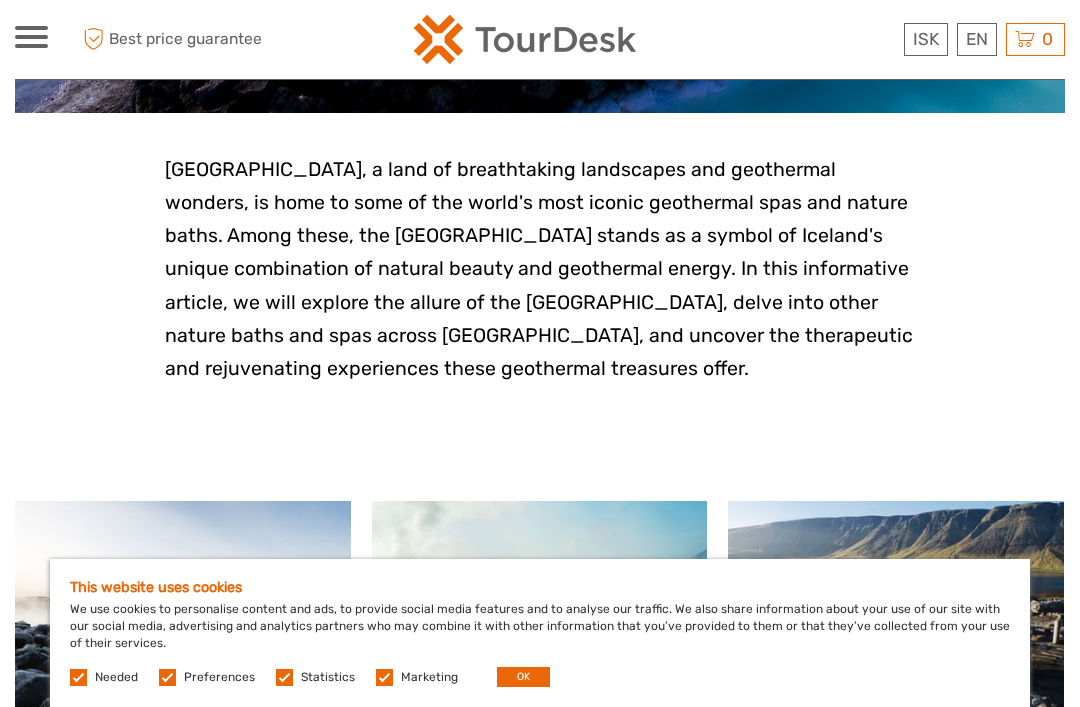 scroll, scrollTop: 465, scrollLeft: 0, axis: vertical 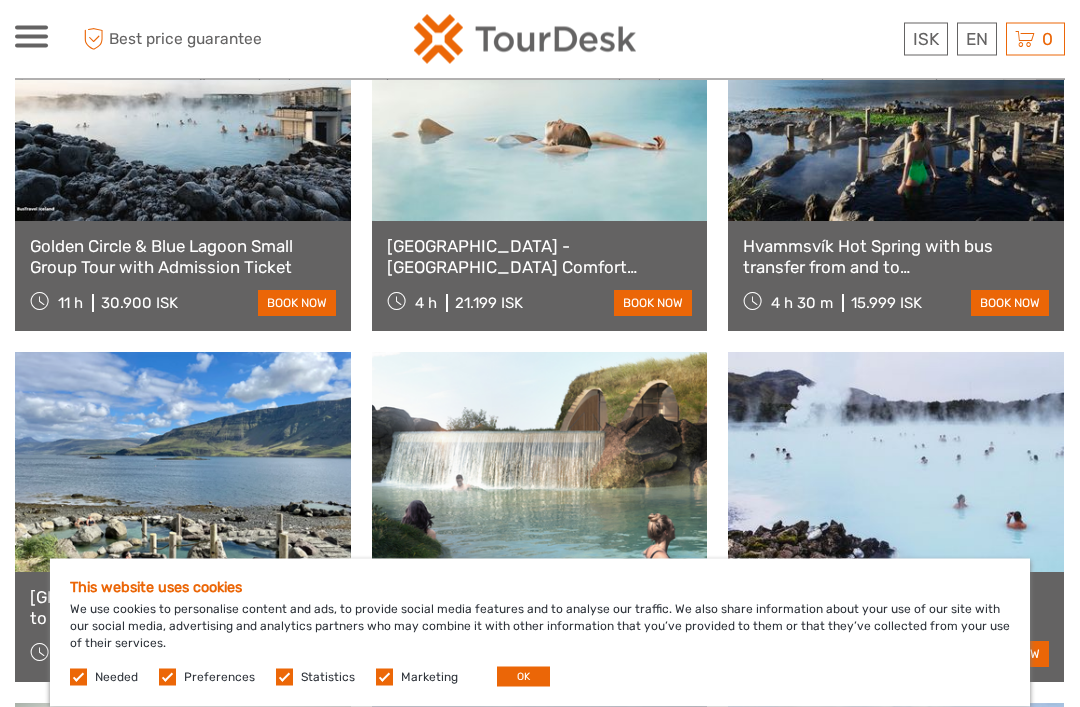 click on "ISK
ISK
€
$
£
EN
English
Español
Deutsch
Tours
Multi-day tours
Transfers
Car rental
More
Food & drink
Travel Articles
Food & drink
Travel Articles
Best price guarantee
Best price guarantee
ISK
ISK
€
$
£
EN
English
Español
Deutsch
0" at bounding box center [540, 2666] 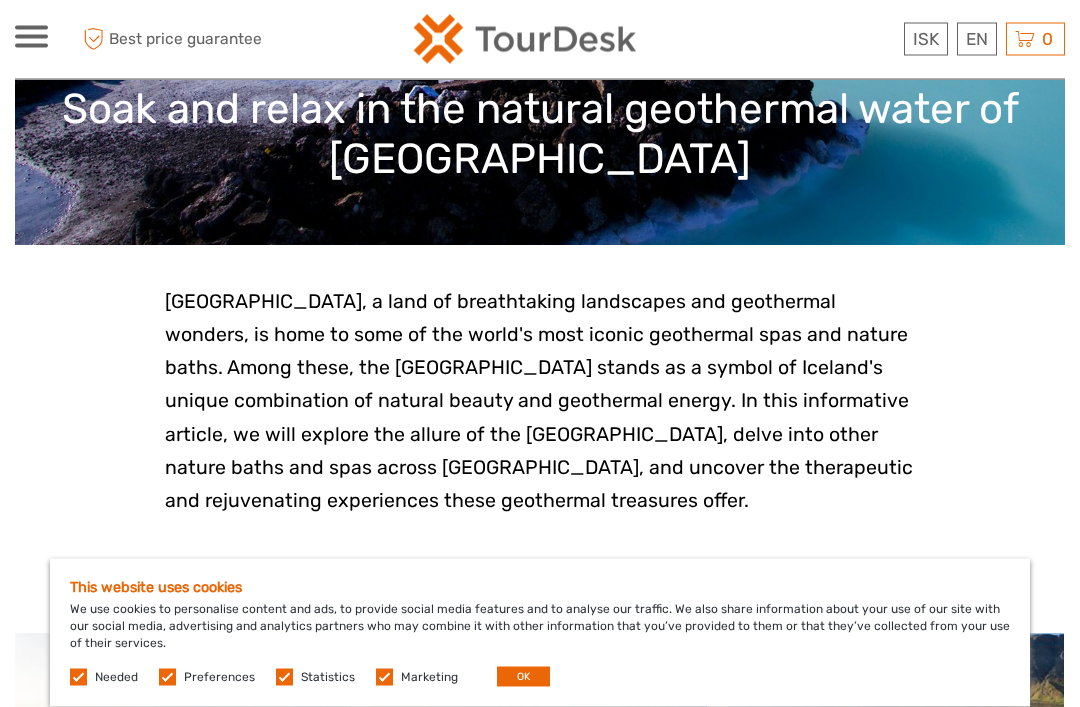 scroll, scrollTop: 0, scrollLeft: 0, axis: both 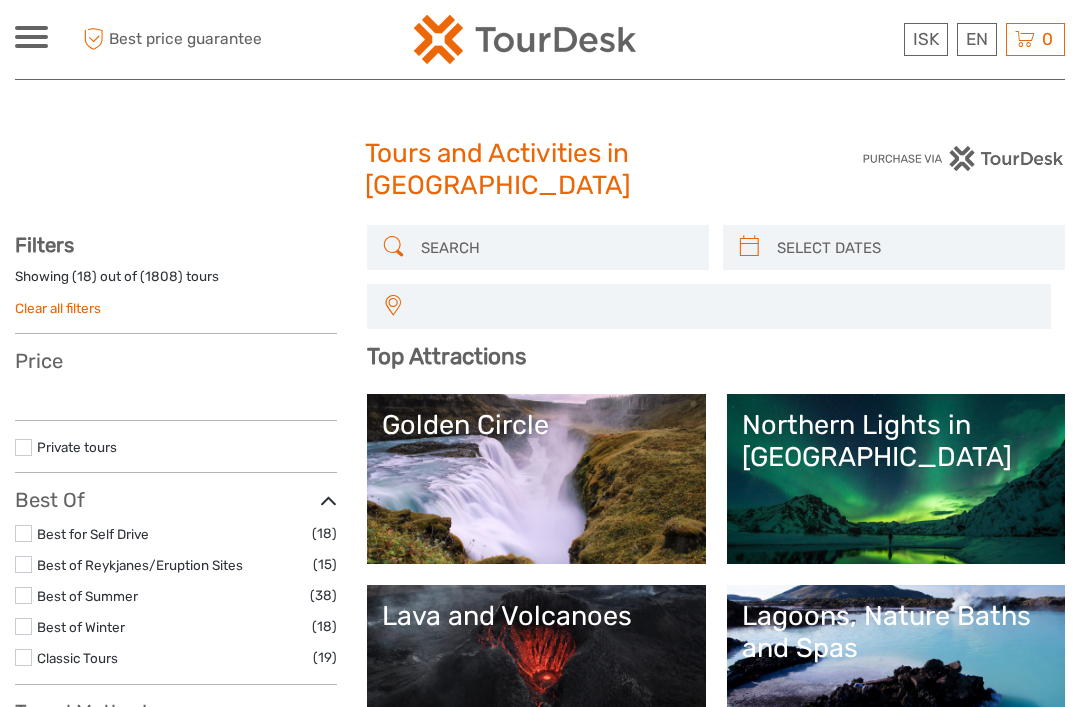 select 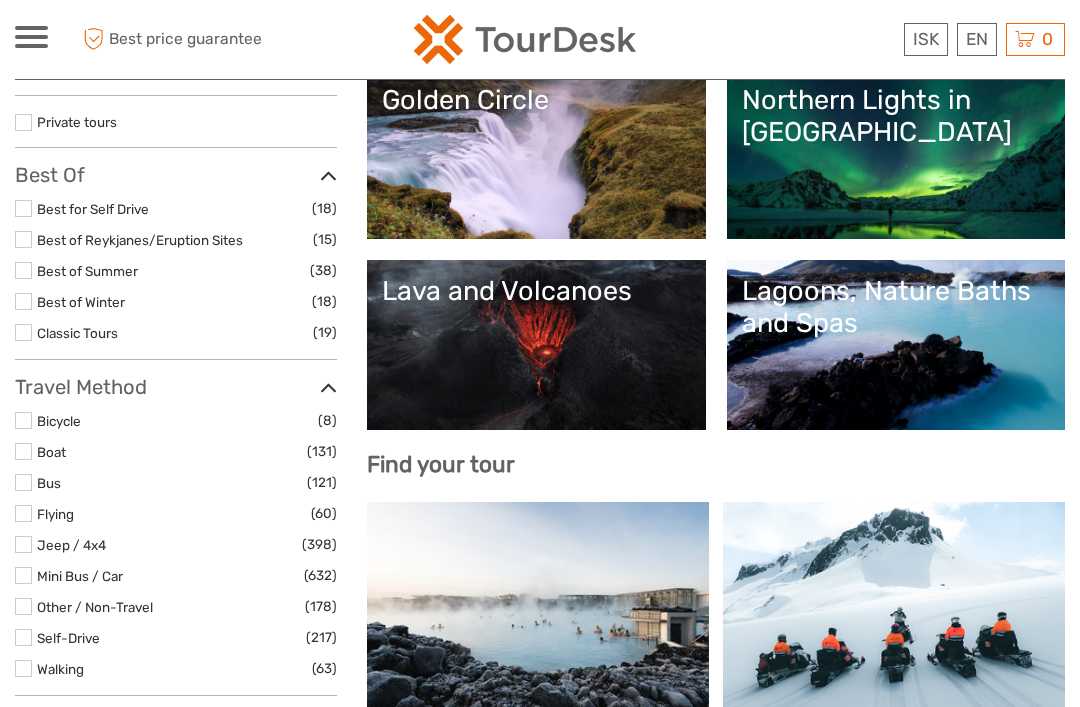 select 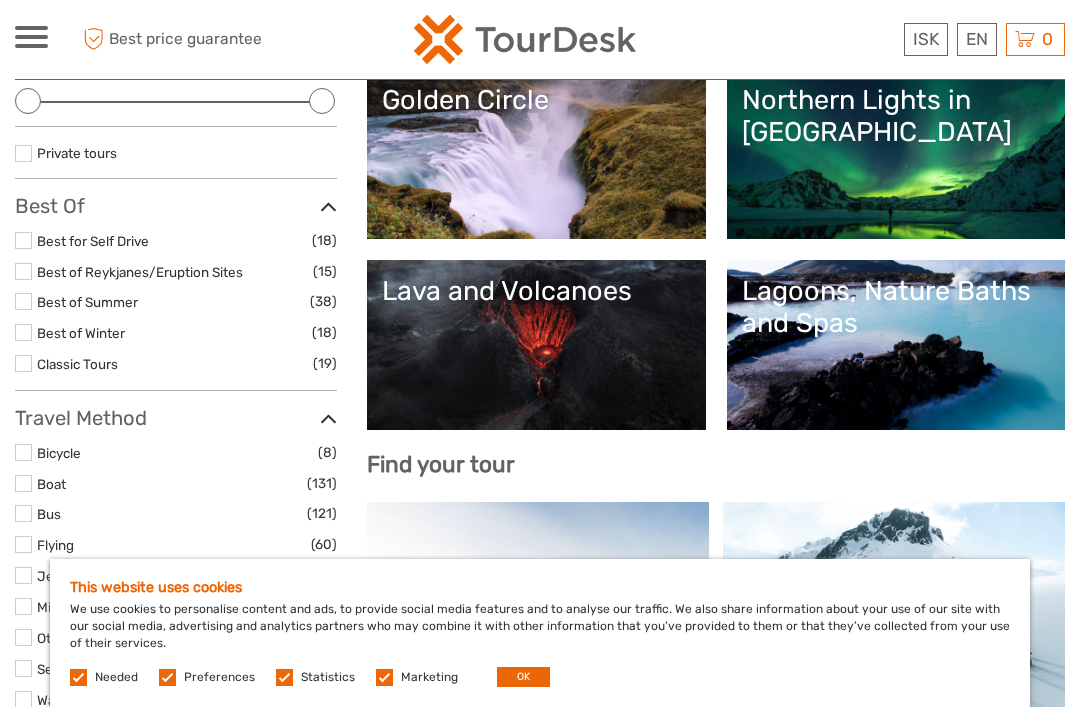 scroll, scrollTop: 0, scrollLeft: 0, axis: both 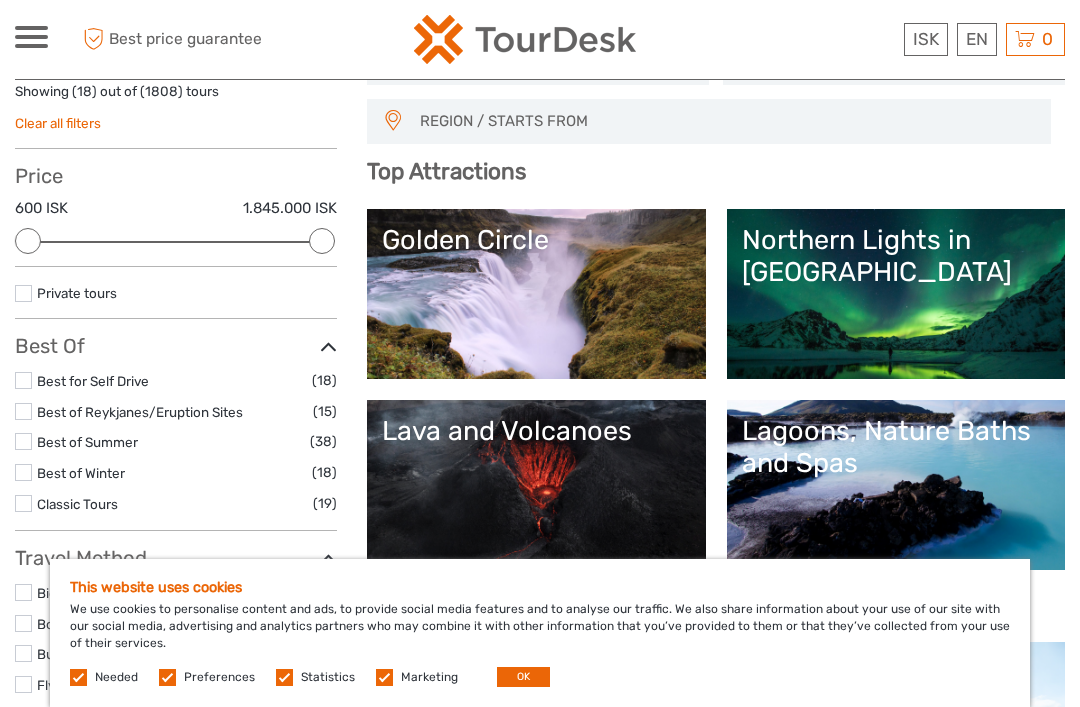 click on "Lagoons, Nature Baths and Spas" at bounding box center [896, 485] 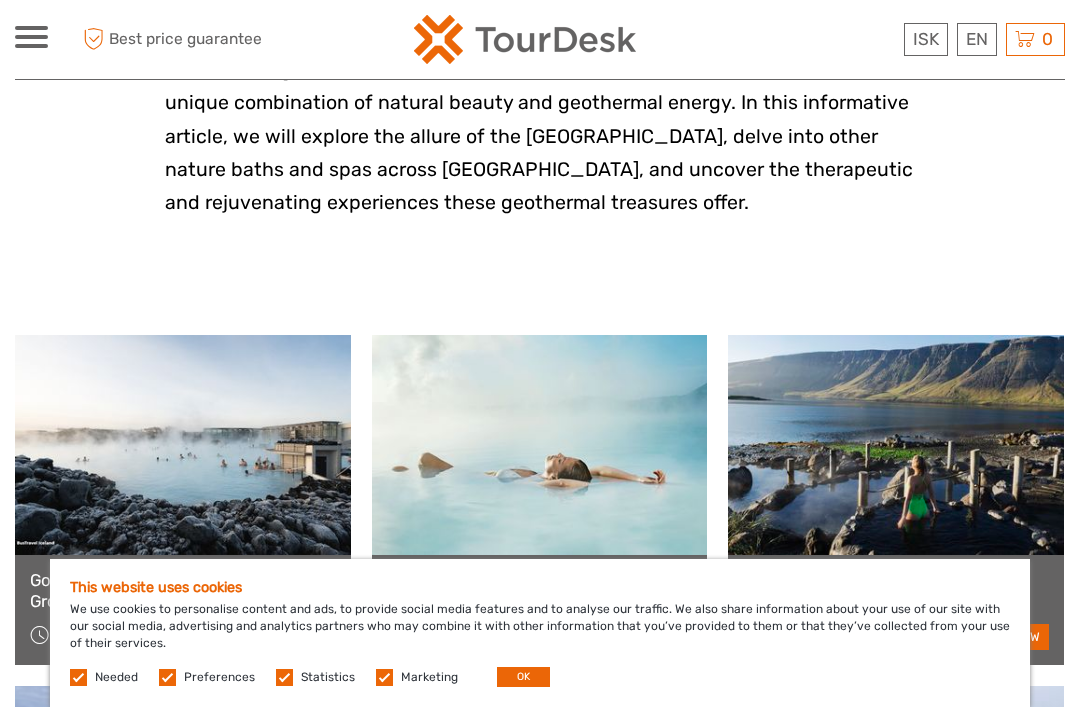 scroll, scrollTop: 638, scrollLeft: 0, axis: vertical 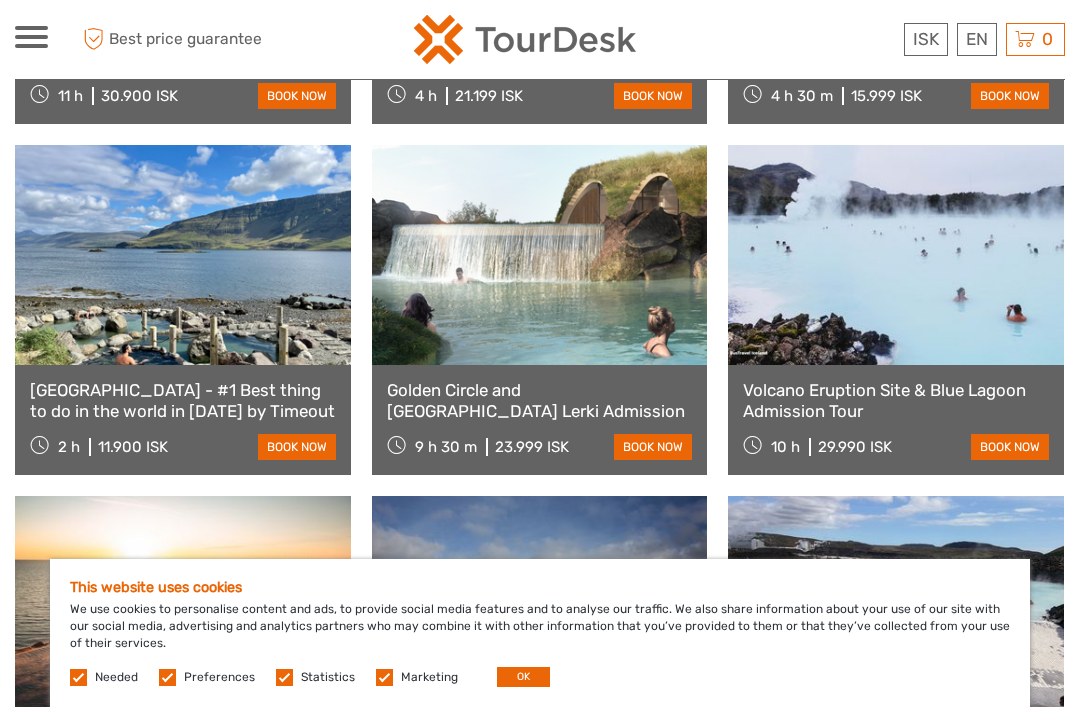 click at bounding box center [183, 255] 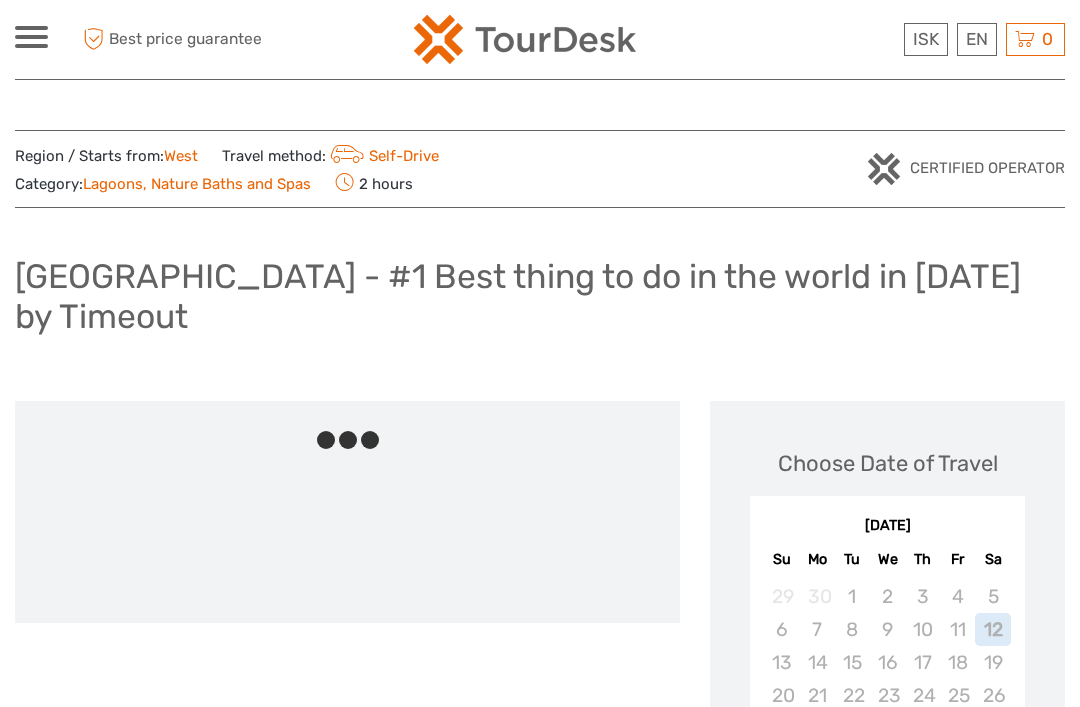 scroll, scrollTop: 0, scrollLeft: 0, axis: both 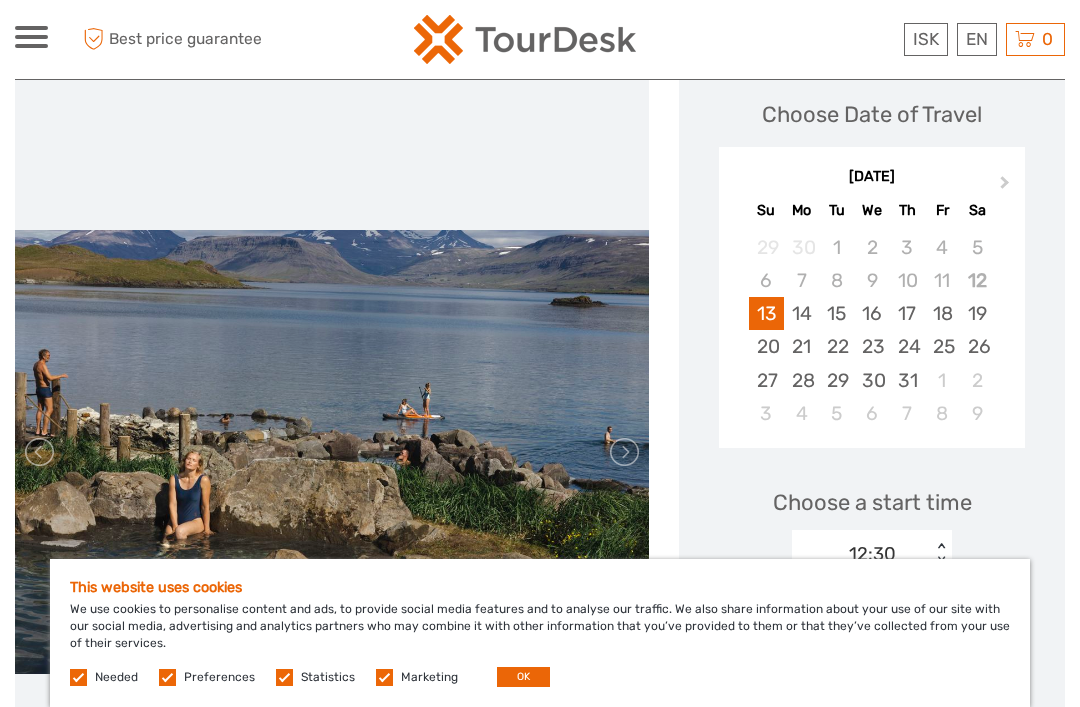 click on "20" at bounding box center (766, 346) 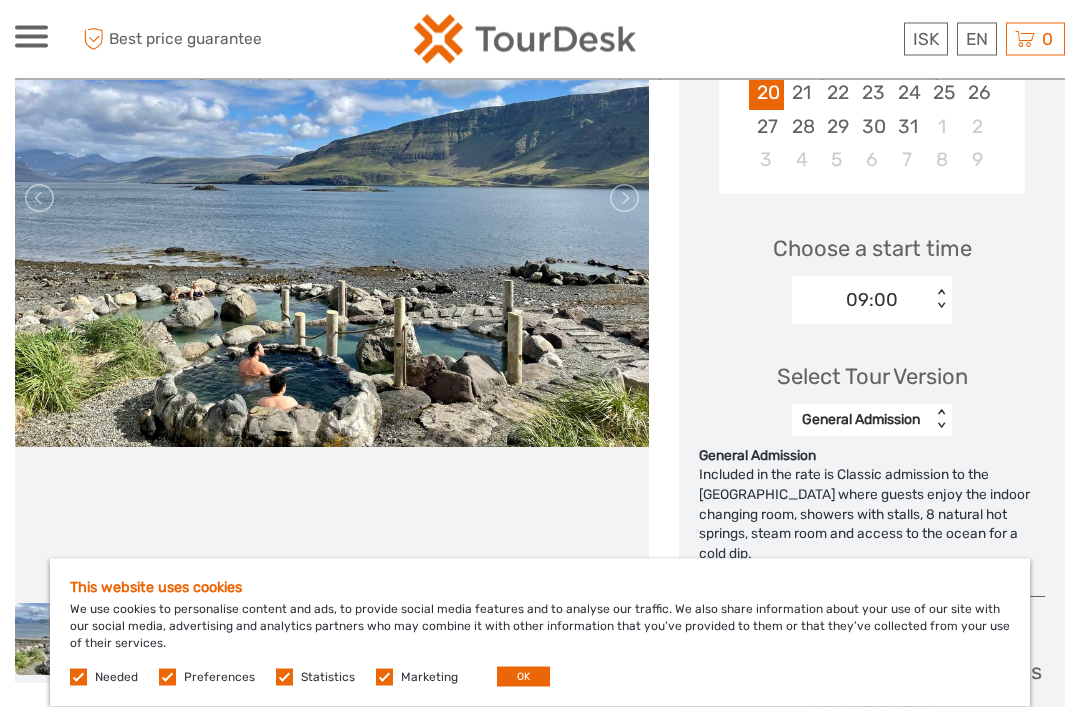 scroll, scrollTop: 604, scrollLeft: 0, axis: vertical 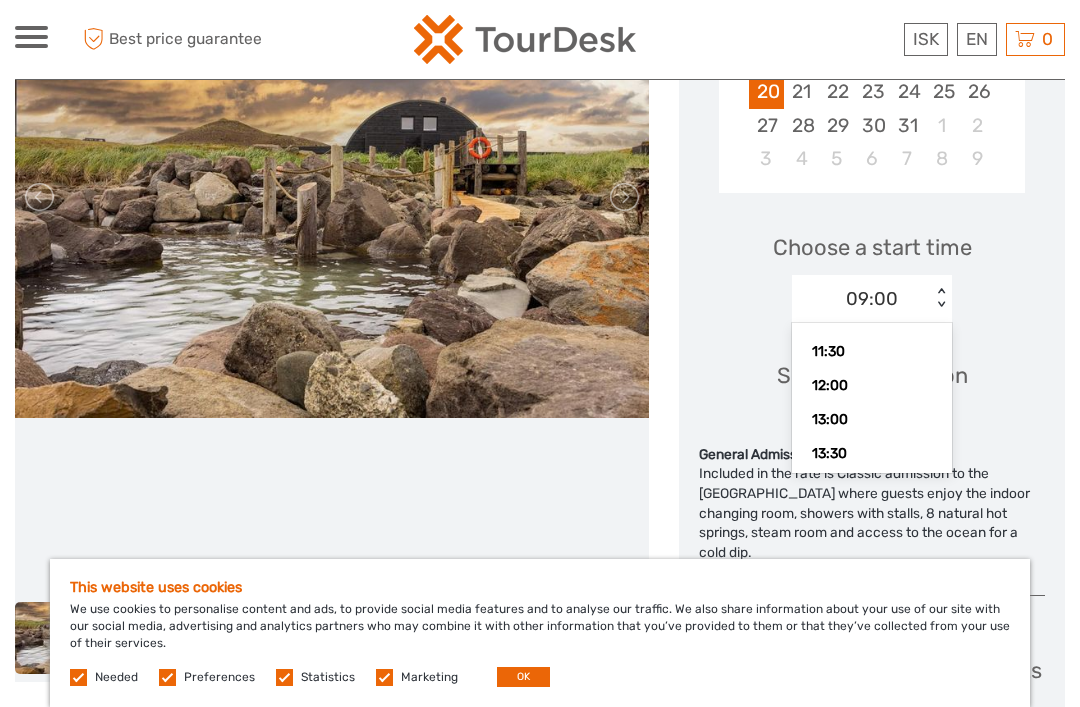 click on "13:00" at bounding box center (872, 420) 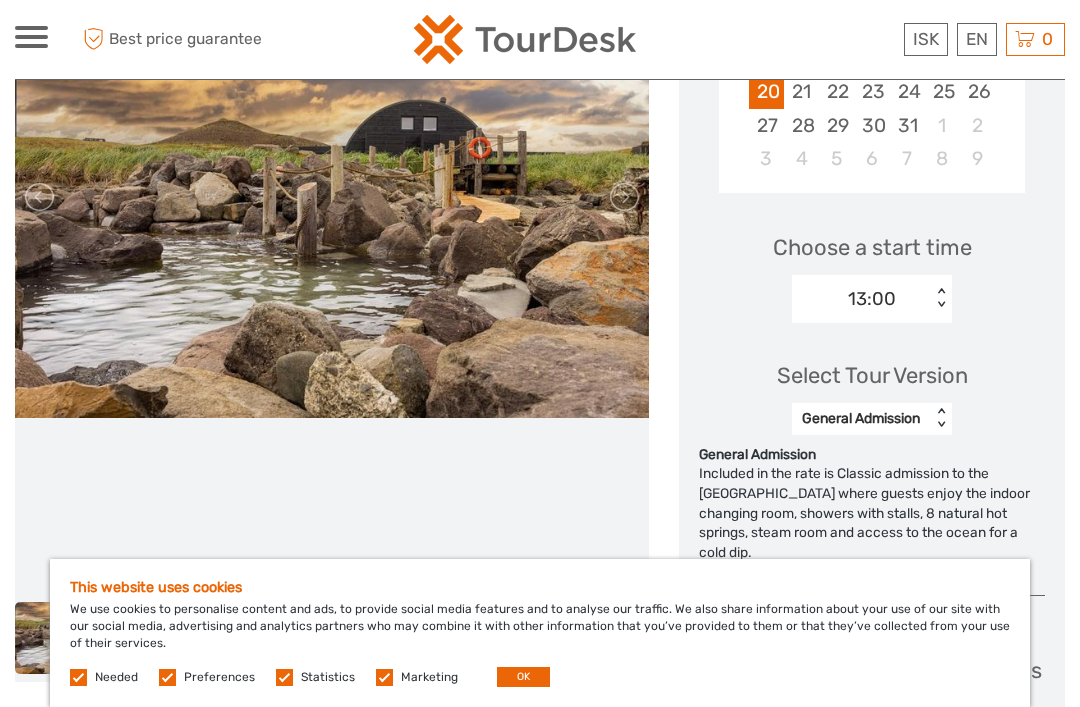 click on "Included in the rate is Classic admission to the [GEOGRAPHIC_DATA] where guests enjoy the indoor changing room, showers with stalls, 8 natural hot springs, steam room and access to the ocean for a cold dip." at bounding box center (872, 513) 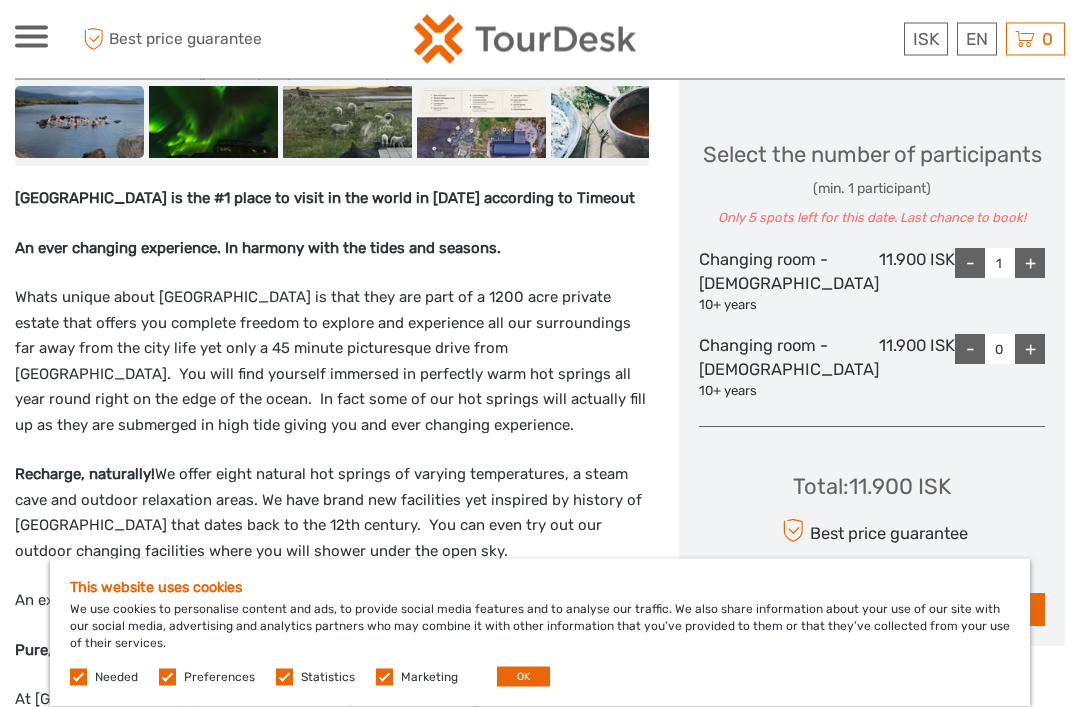 scroll, scrollTop: 1121, scrollLeft: 0, axis: vertical 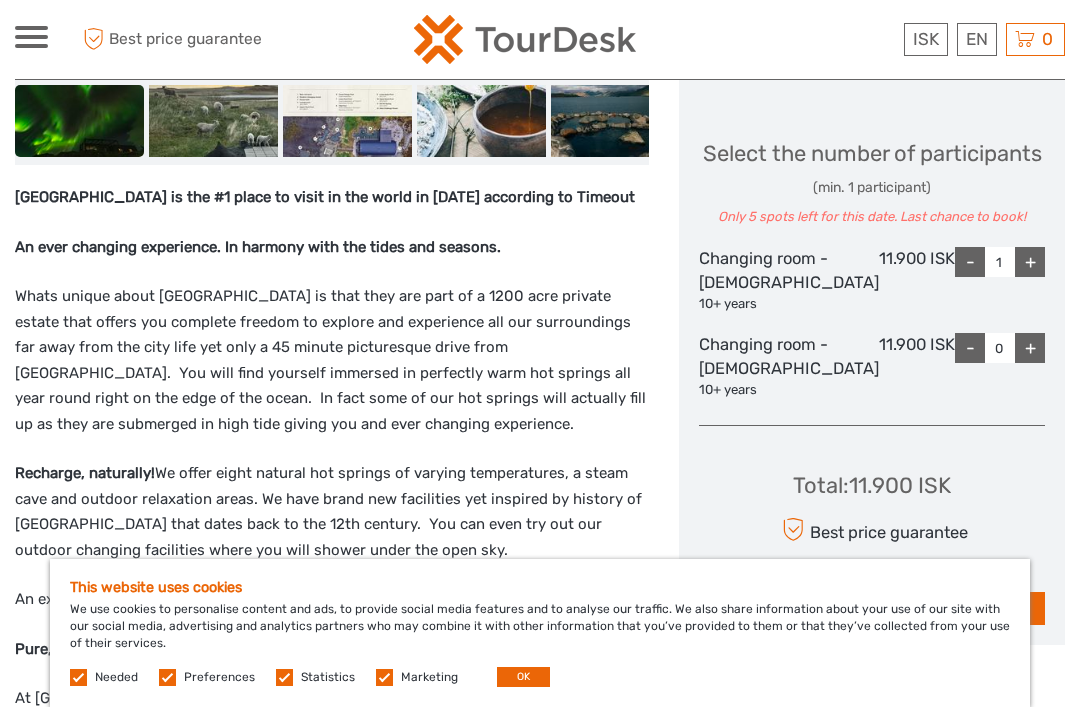 click on "+" at bounding box center (1030, 262) 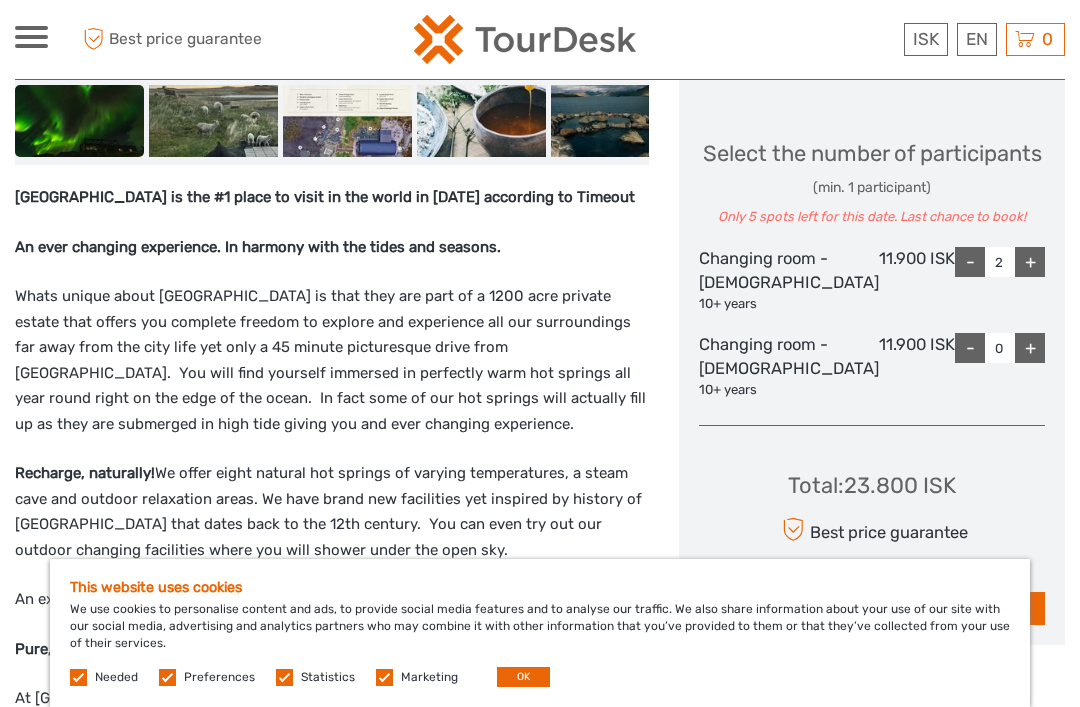 click on "+" at bounding box center (1030, 348) 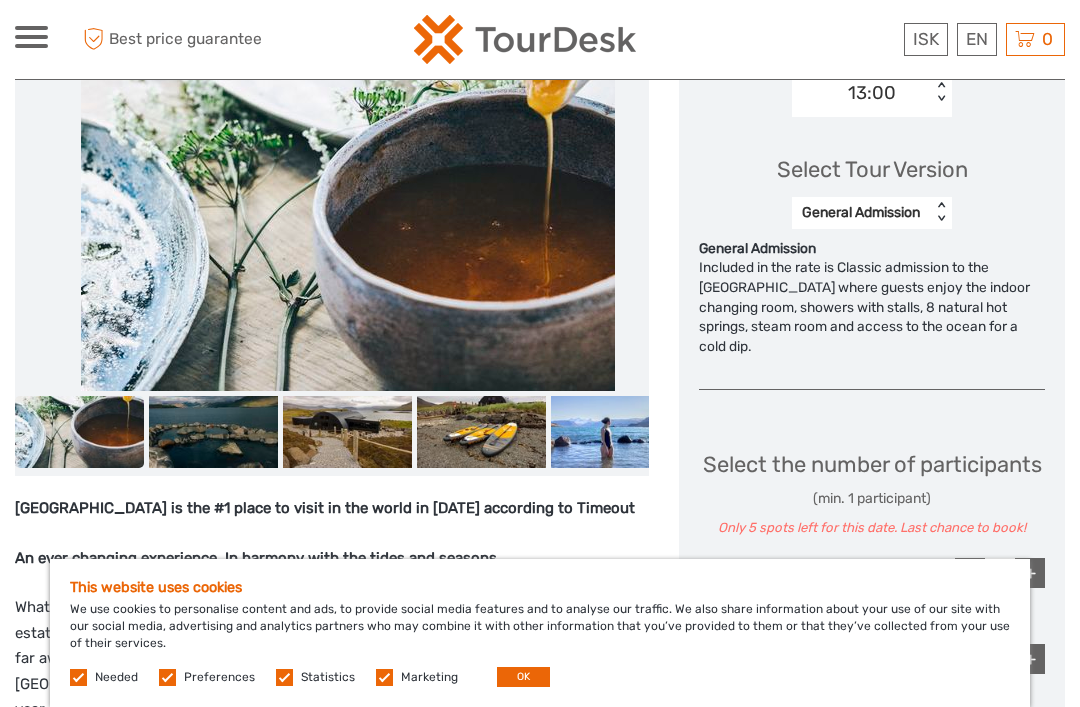 scroll, scrollTop: 803, scrollLeft: 0, axis: vertical 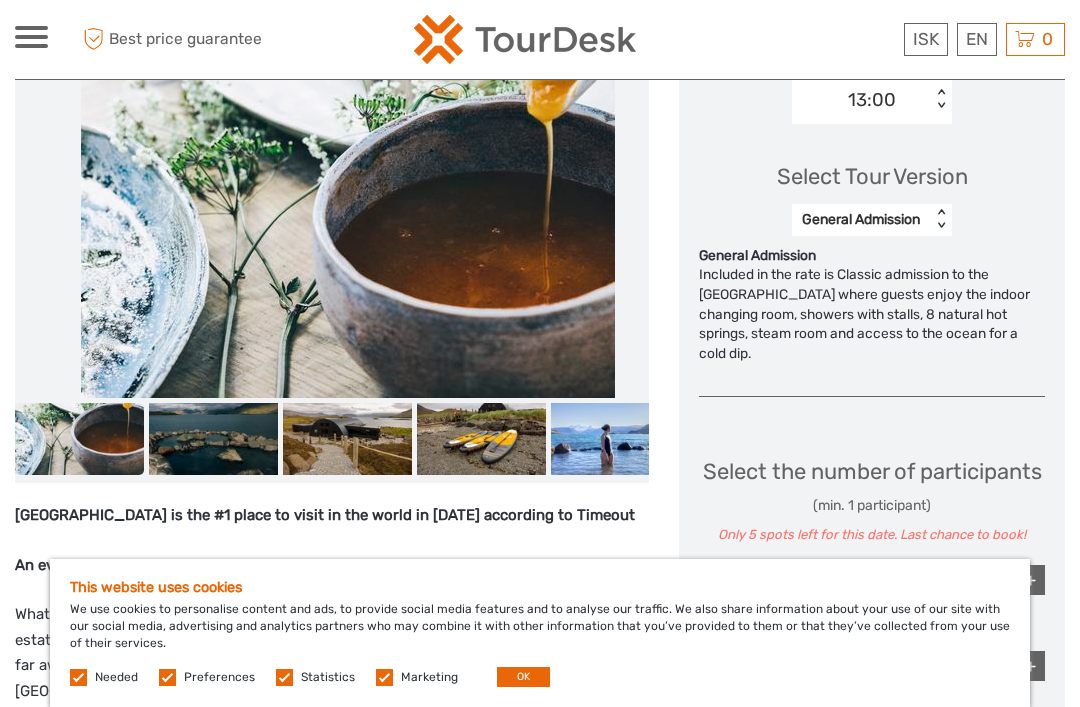 click at bounding box center [79, 439] 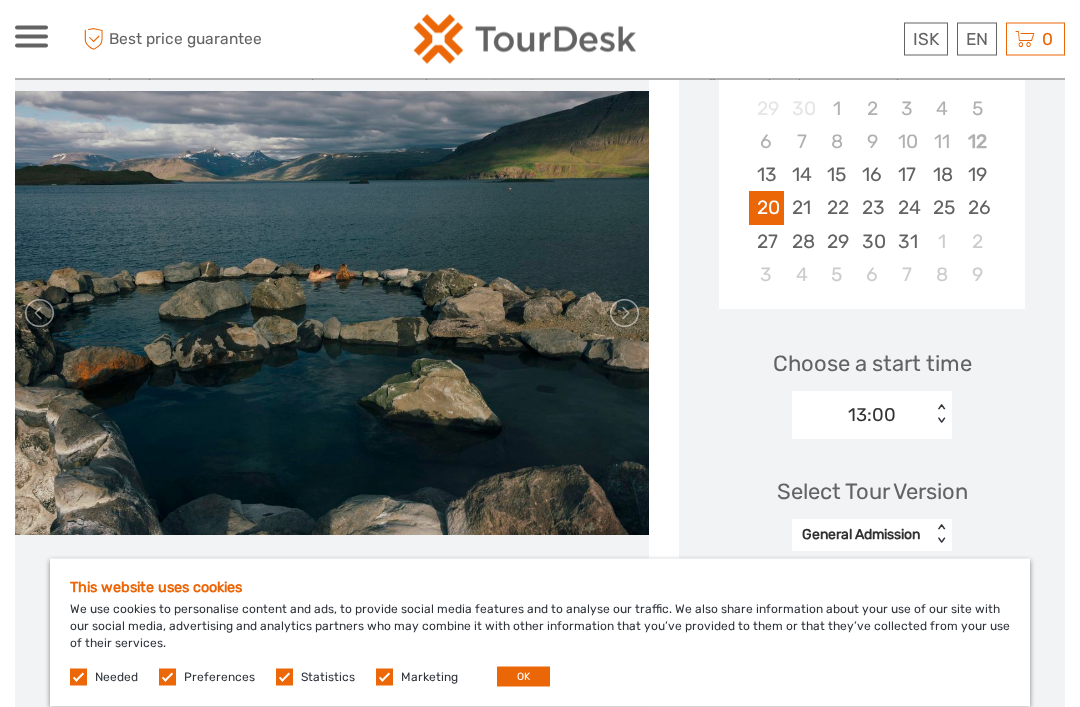 click at bounding box center (623, 314) 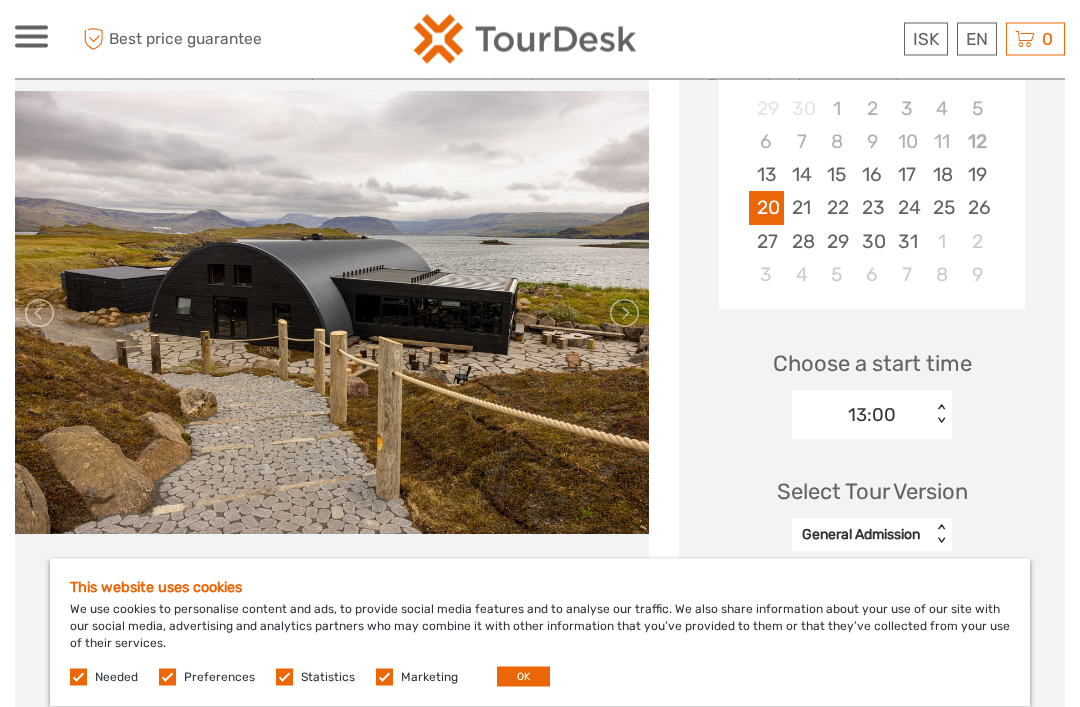 scroll, scrollTop: 488, scrollLeft: 0, axis: vertical 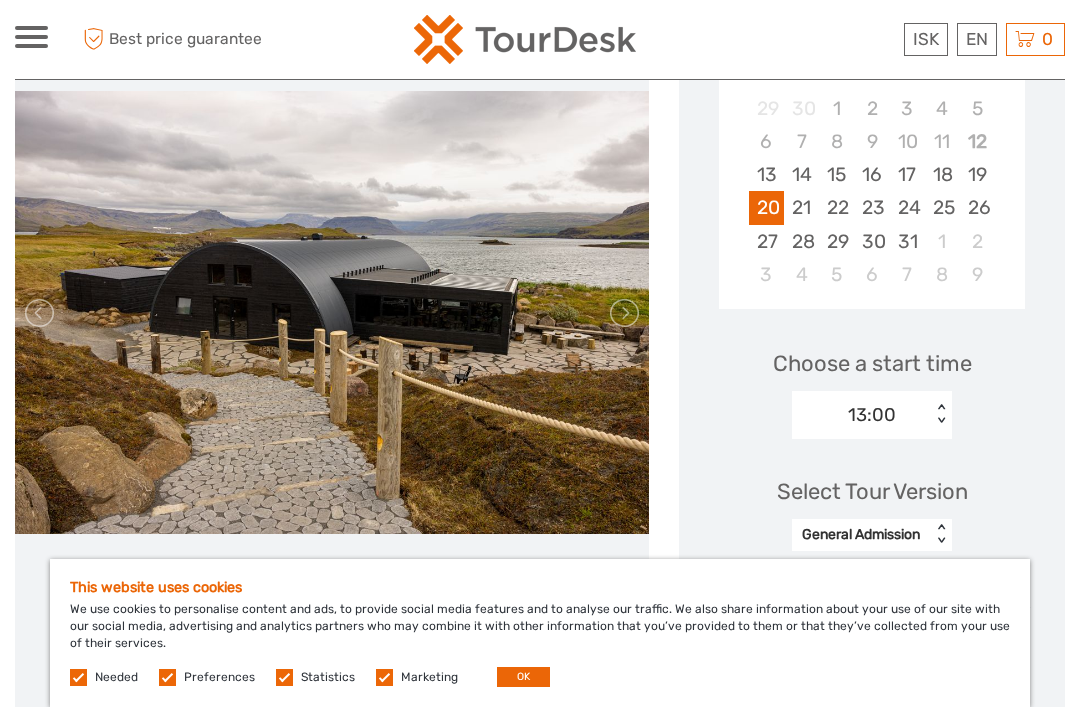 click at bounding box center [623, 313] 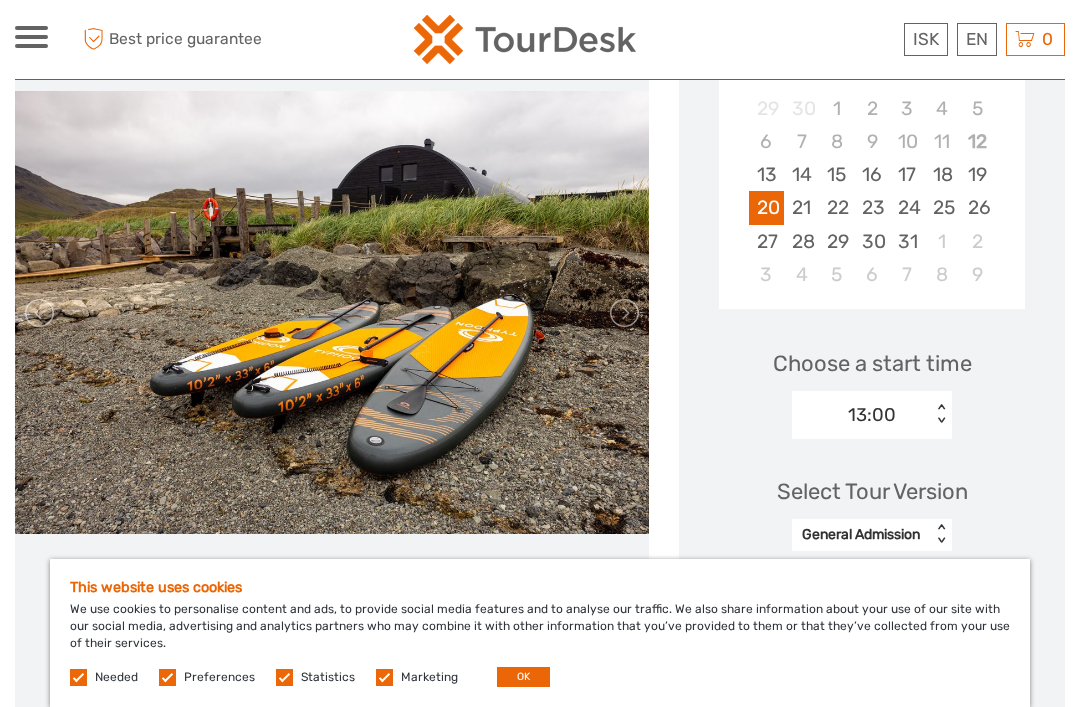 click at bounding box center [623, 313] 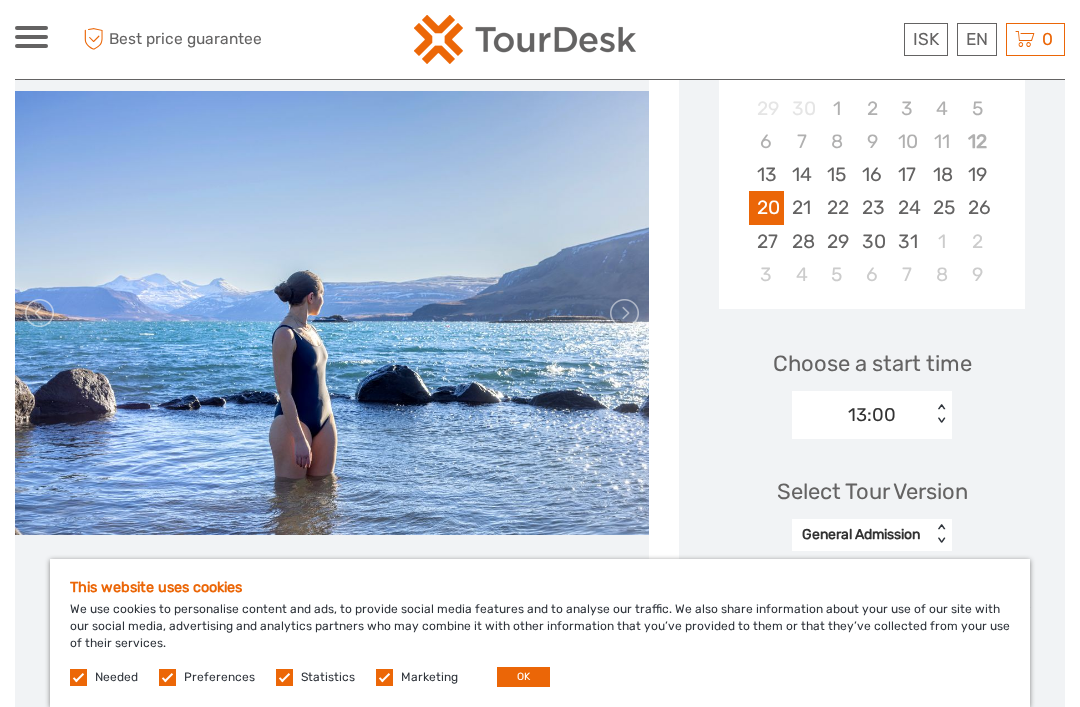click at bounding box center (623, 313) 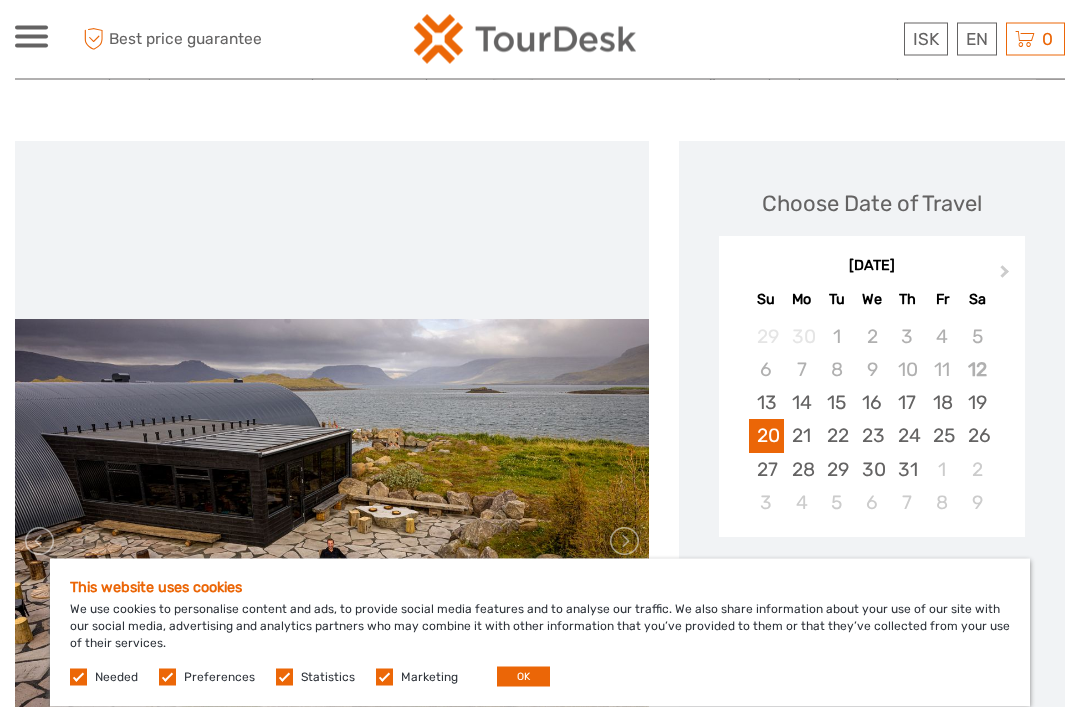 scroll, scrollTop: 0, scrollLeft: 0, axis: both 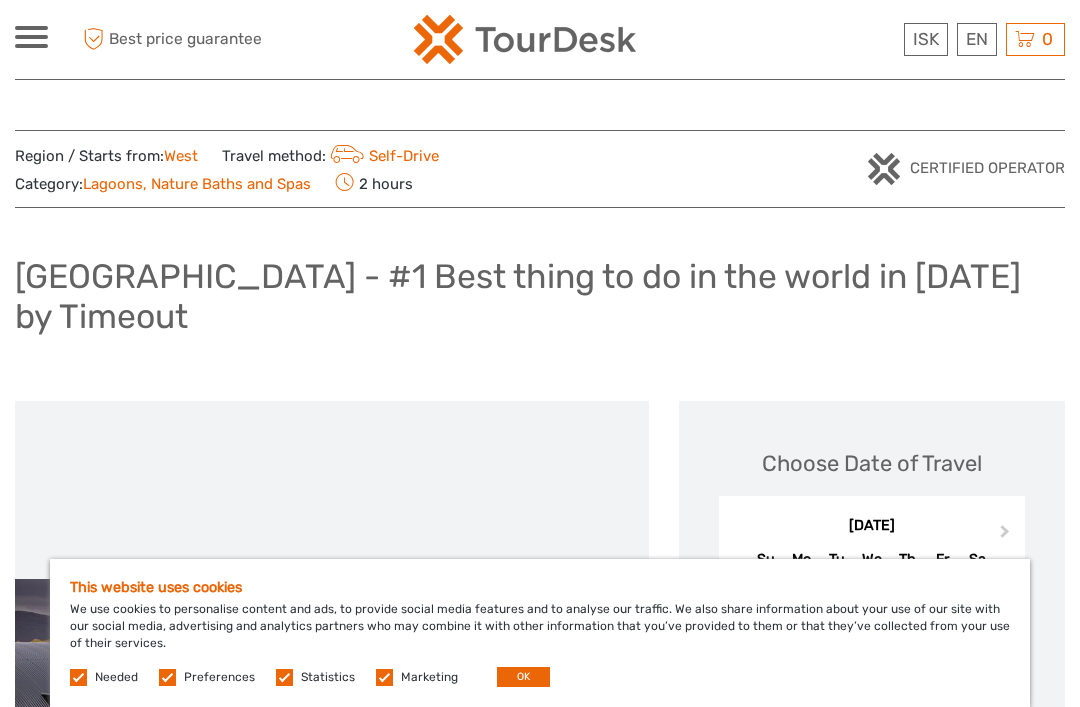 click at bounding box center [31, 37] 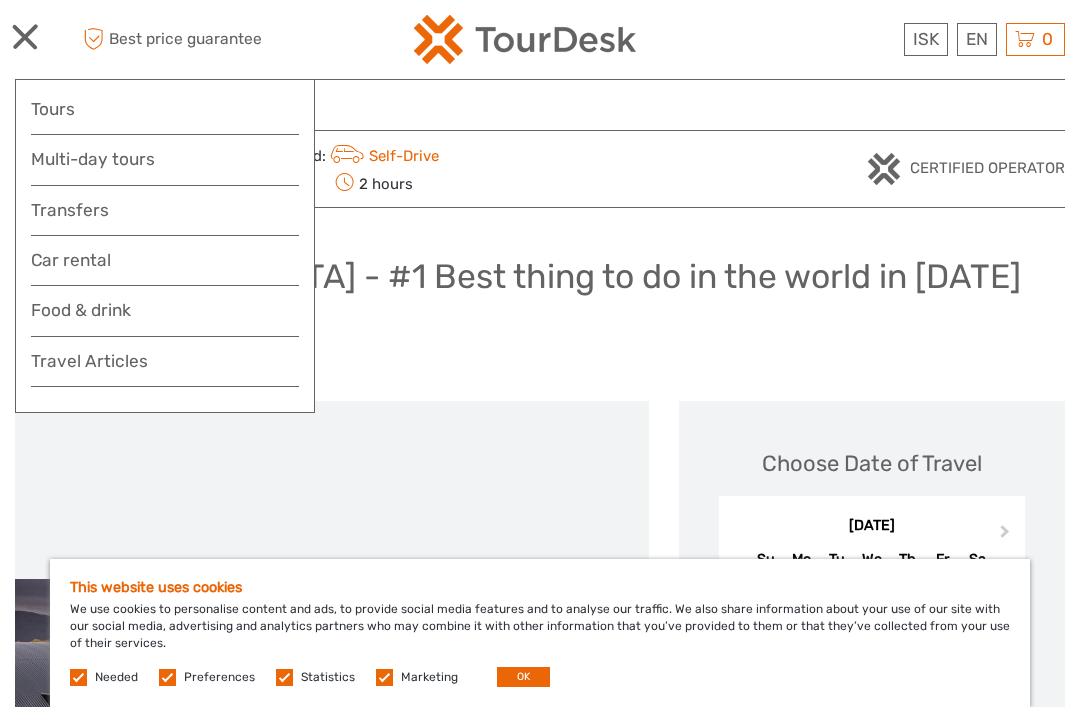 click on "Tours" at bounding box center (165, 109) 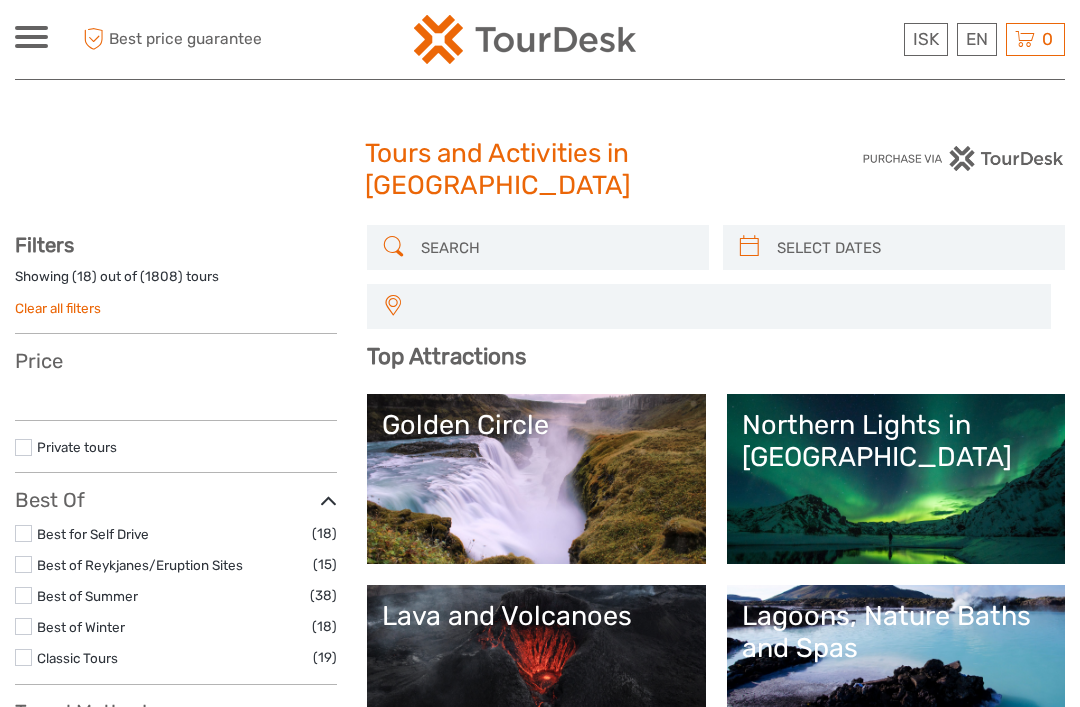 select 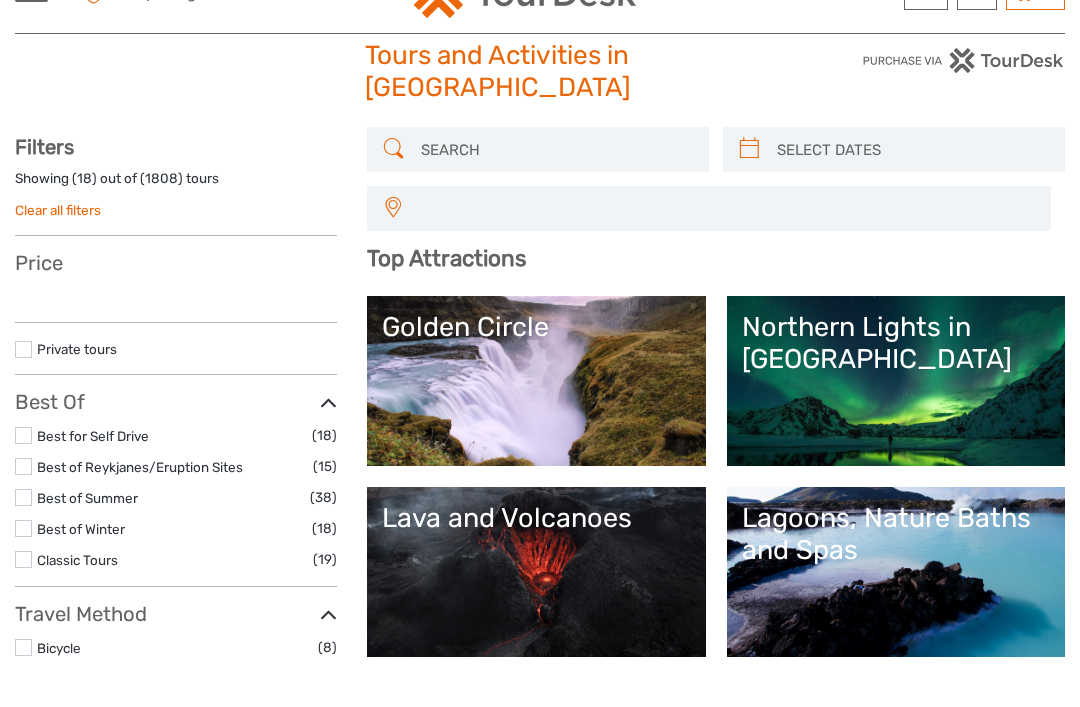 select 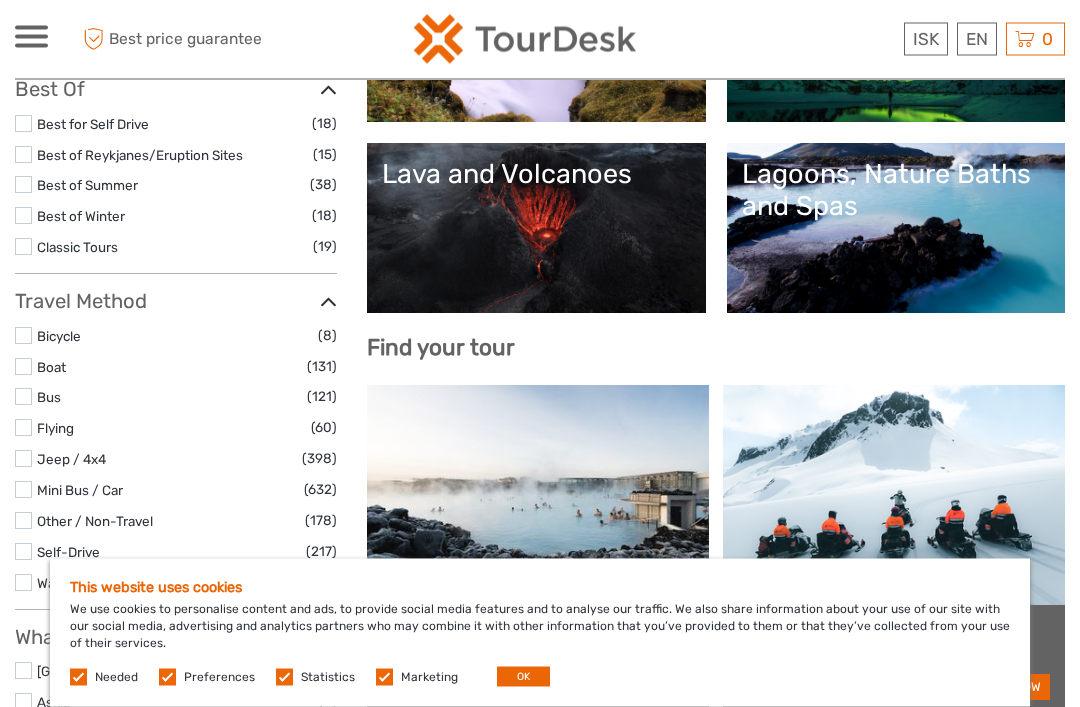 scroll, scrollTop: 474, scrollLeft: 0, axis: vertical 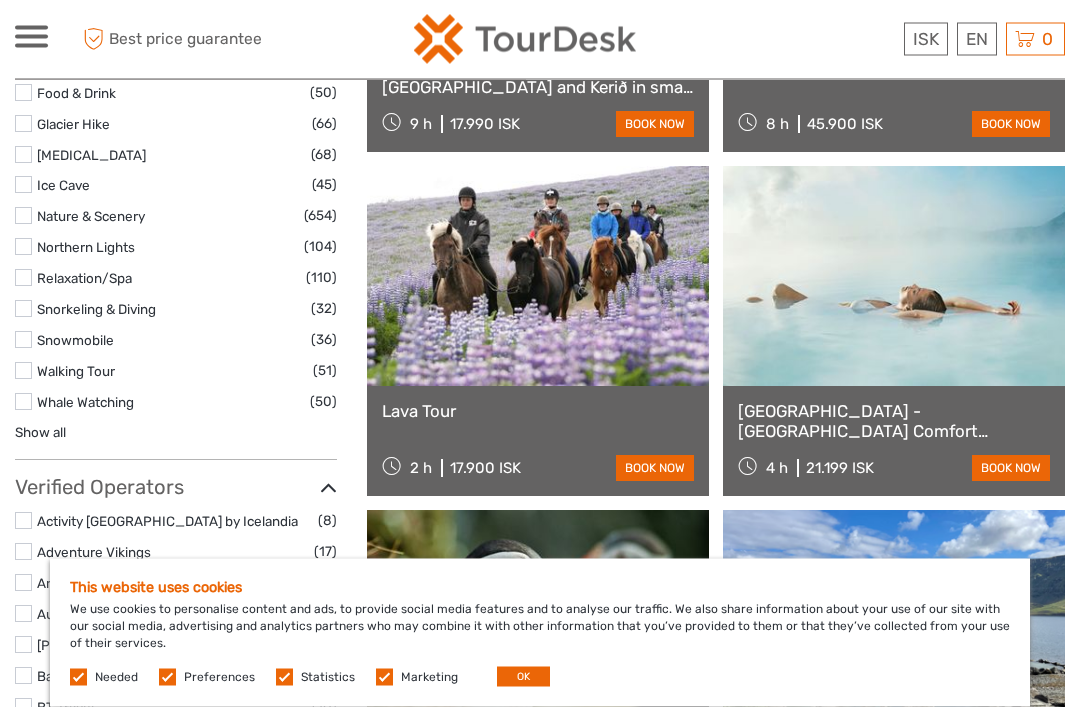 click at bounding box center [538, 277] 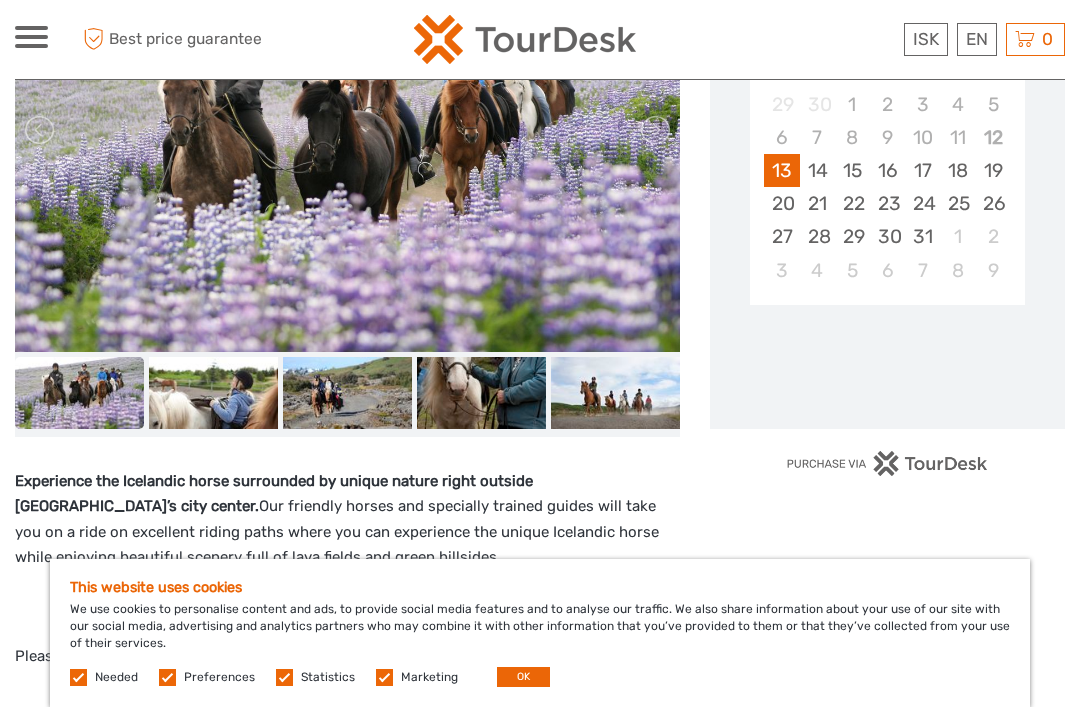 scroll, scrollTop: 457, scrollLeft: 0, axis: vertical 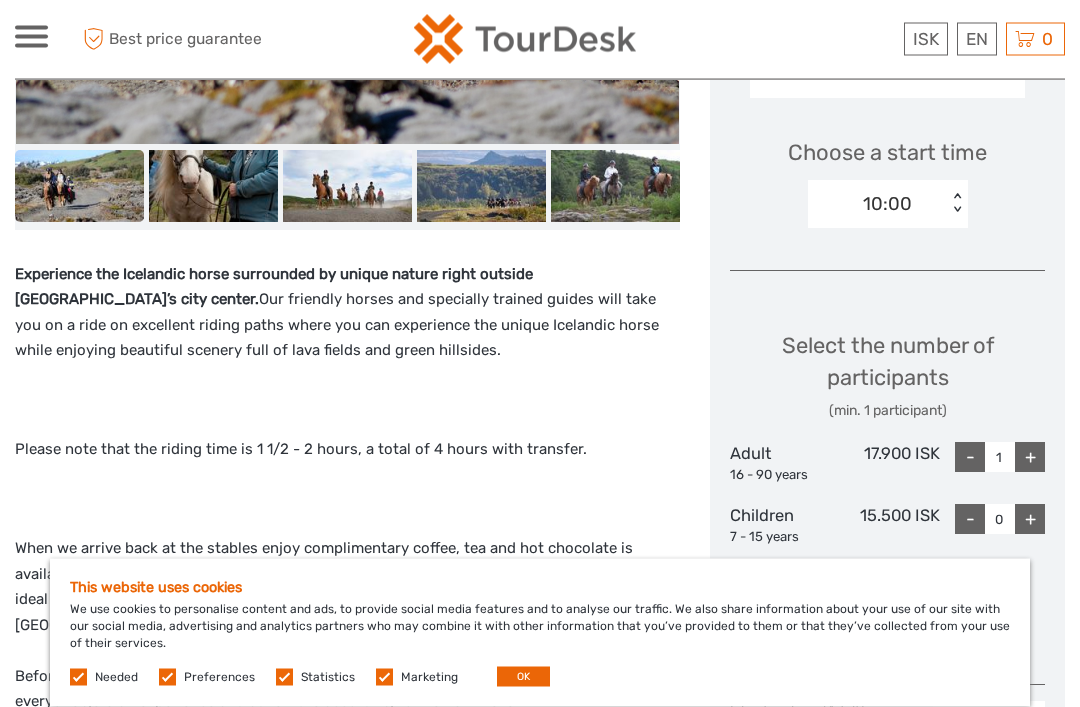 click on "+" at bounding box center (1030, 520) 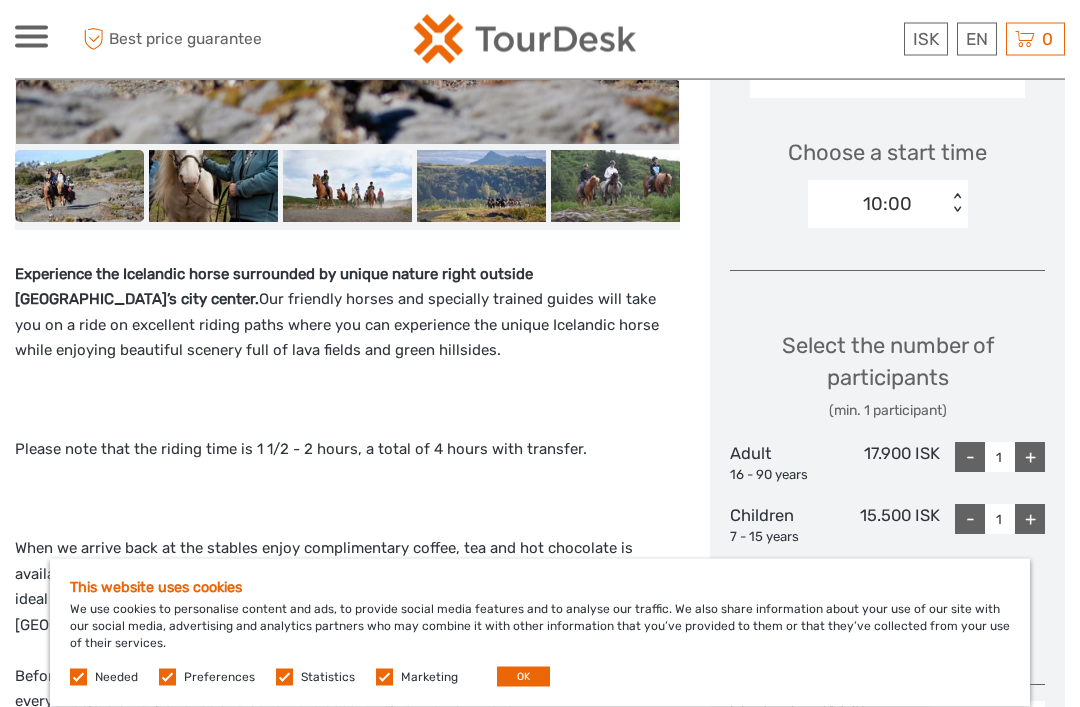 scroll, scrollTop: 635, scrollLeft: 0, axis: vertical 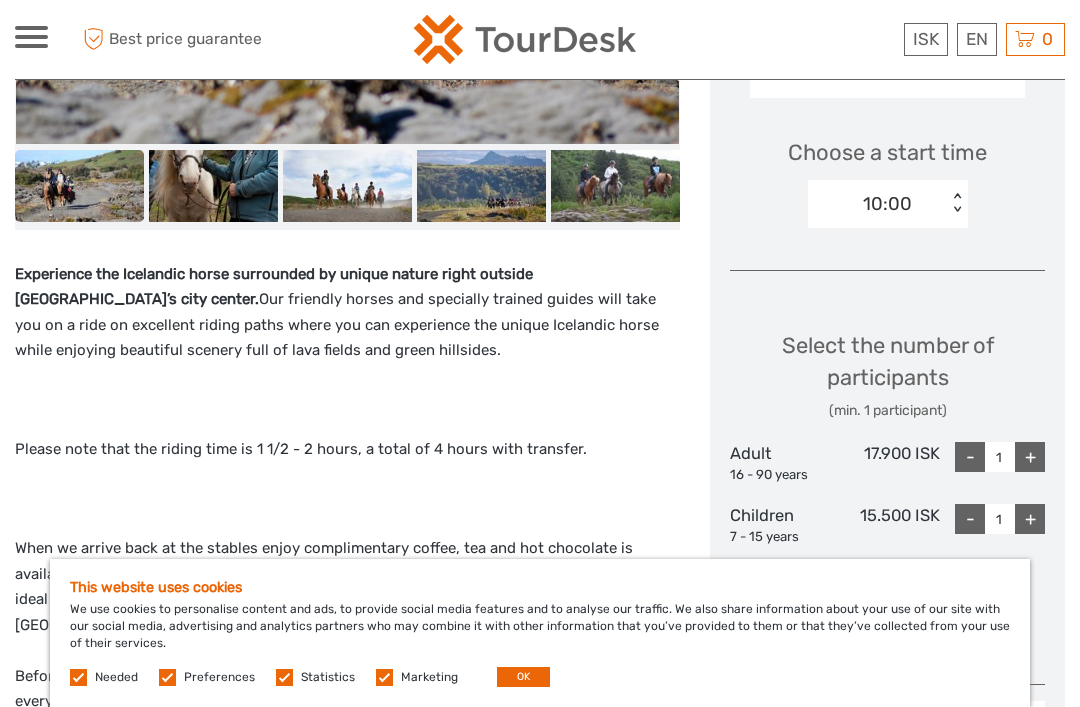 click on "+" at bounding box center [1030, 519] 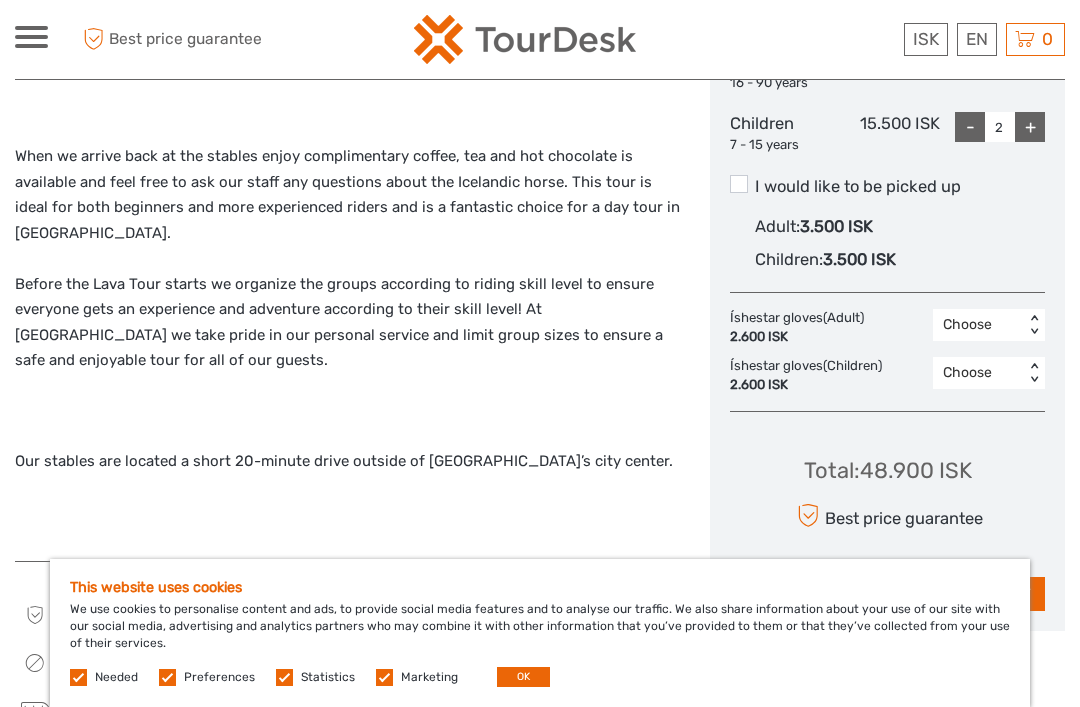 scroll, scrollTop: 1026, scrollLeft: 0, axis: vertical 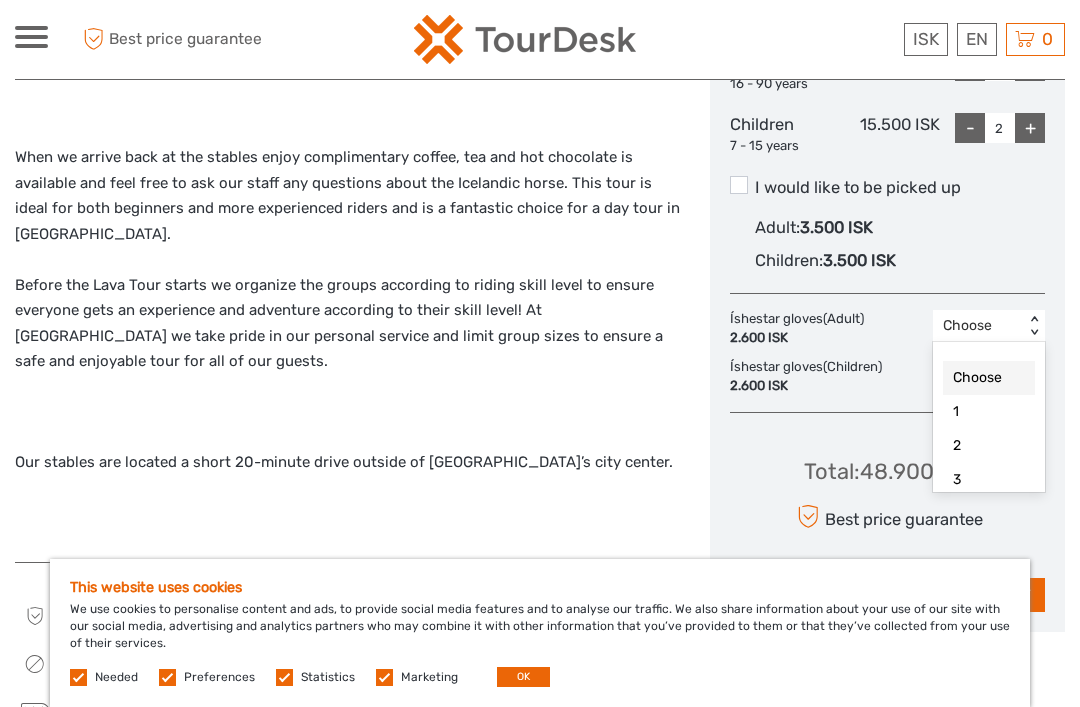 click on "Íshestar gloves  (Children) 2.600 ISK" at bounding box center (811, 377) 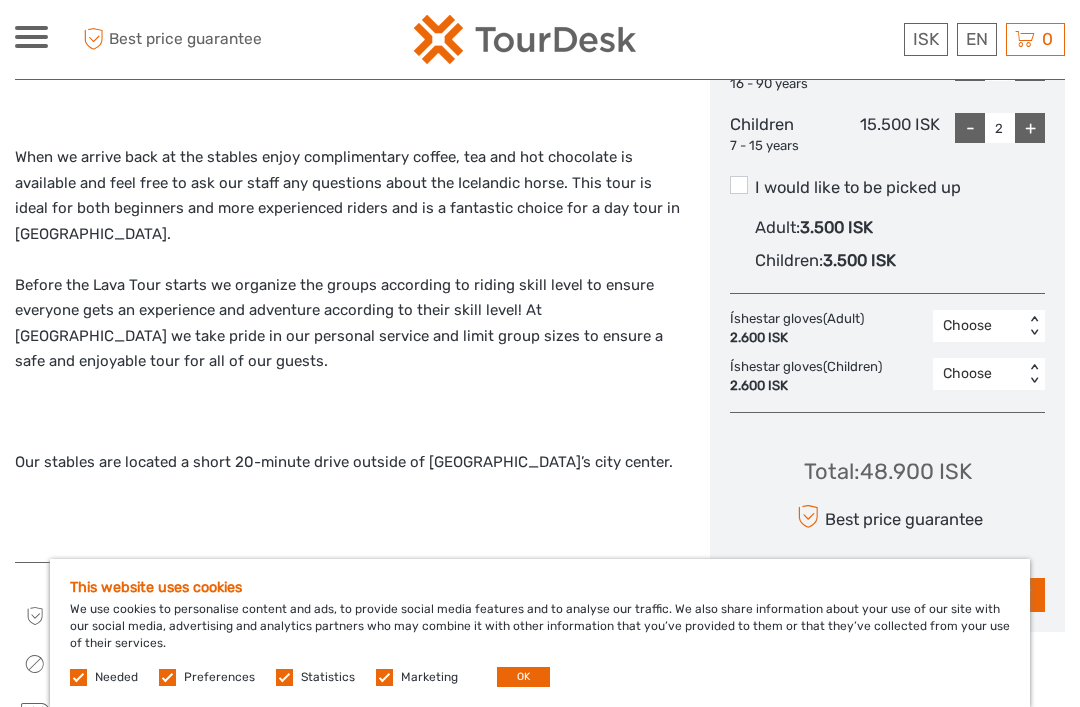 click on "Total :  48.900 ISK Best price guarantee ADD TO CART EXPRESS CHECKOUT" at bounding box center [887, 520] 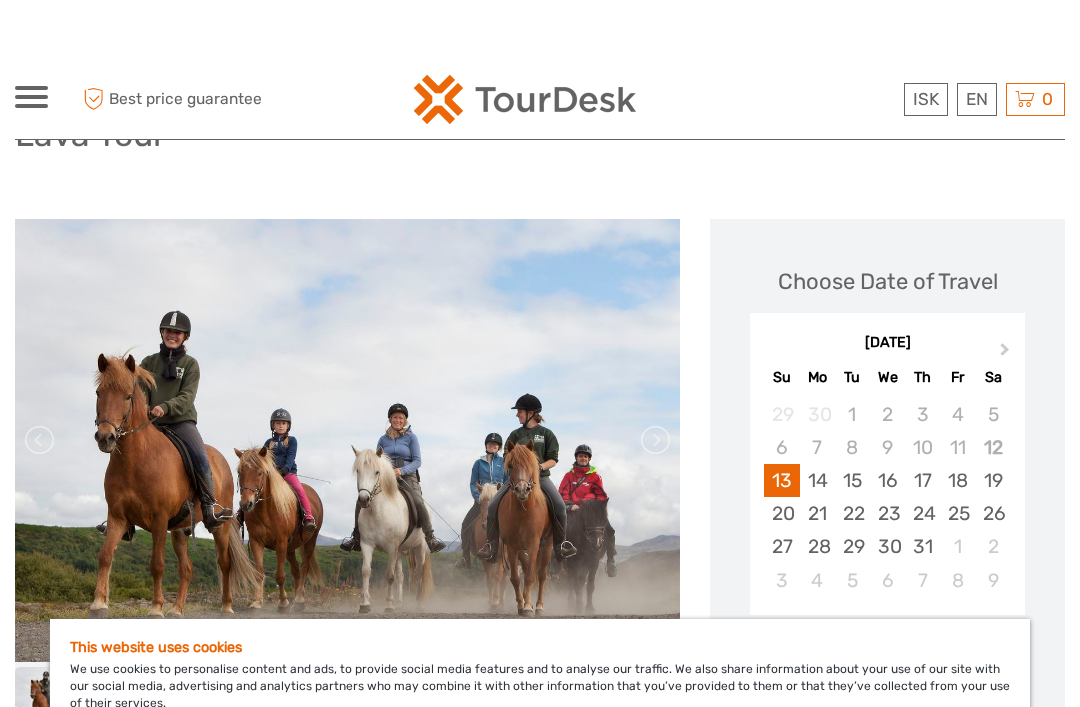 scroll, scrollTop: 0, scrollLeft: 0, axis: both 